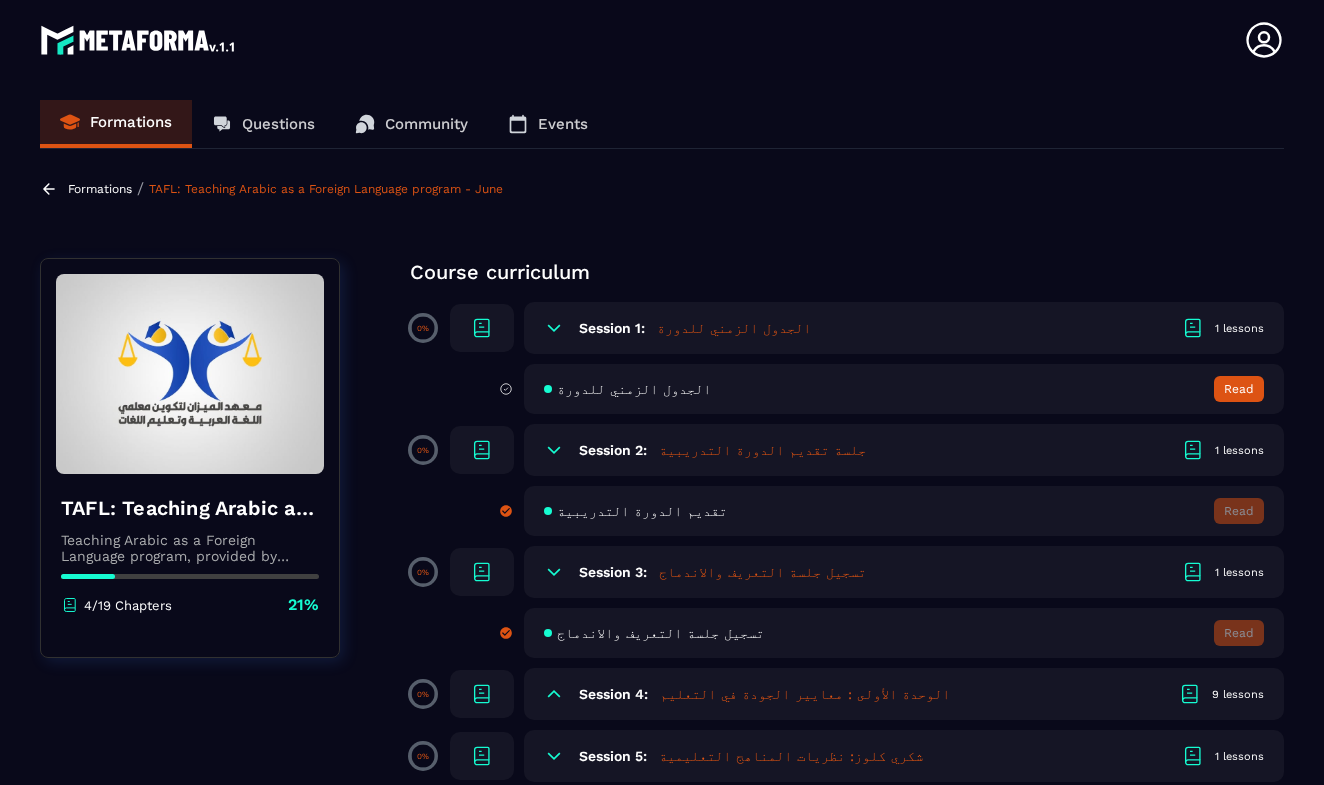 scroll, scrollTop: 0, scrollLeft: 0, axis: both 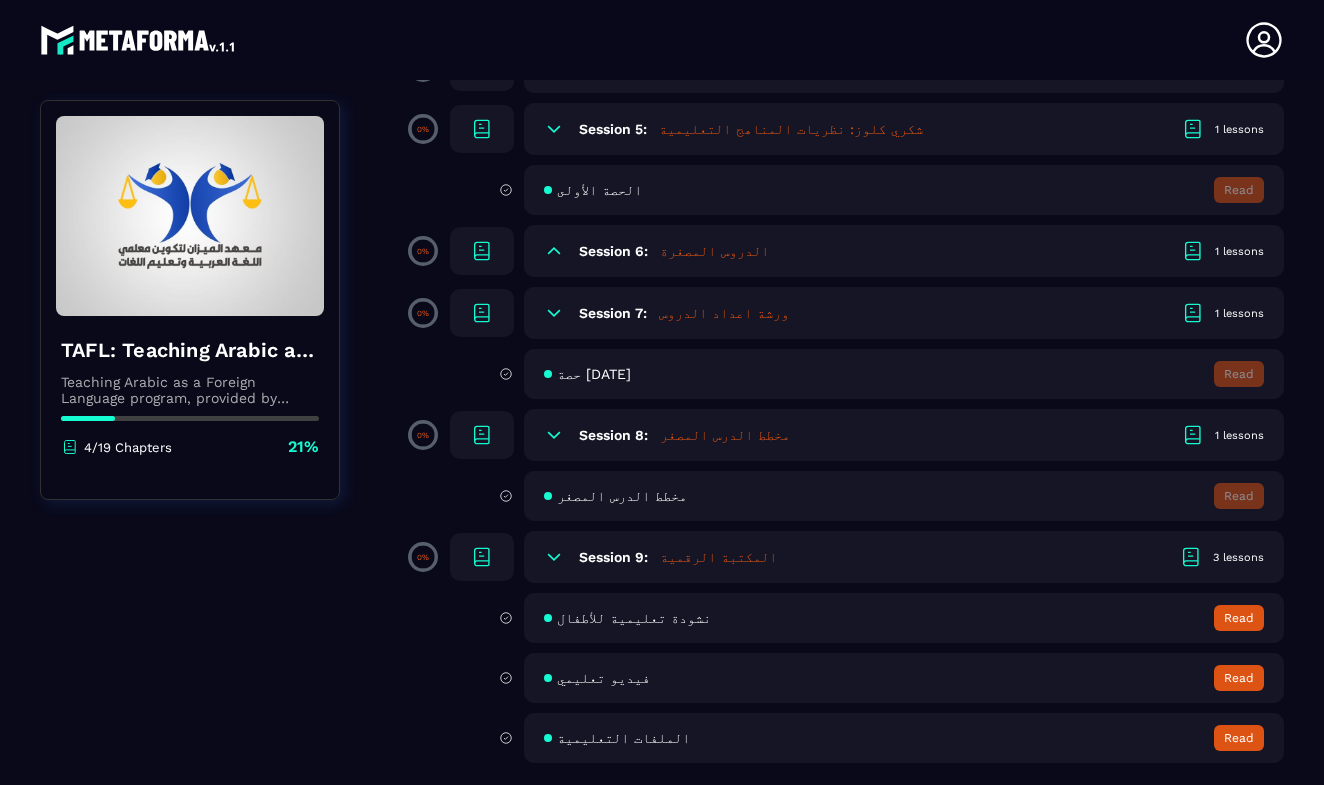 click 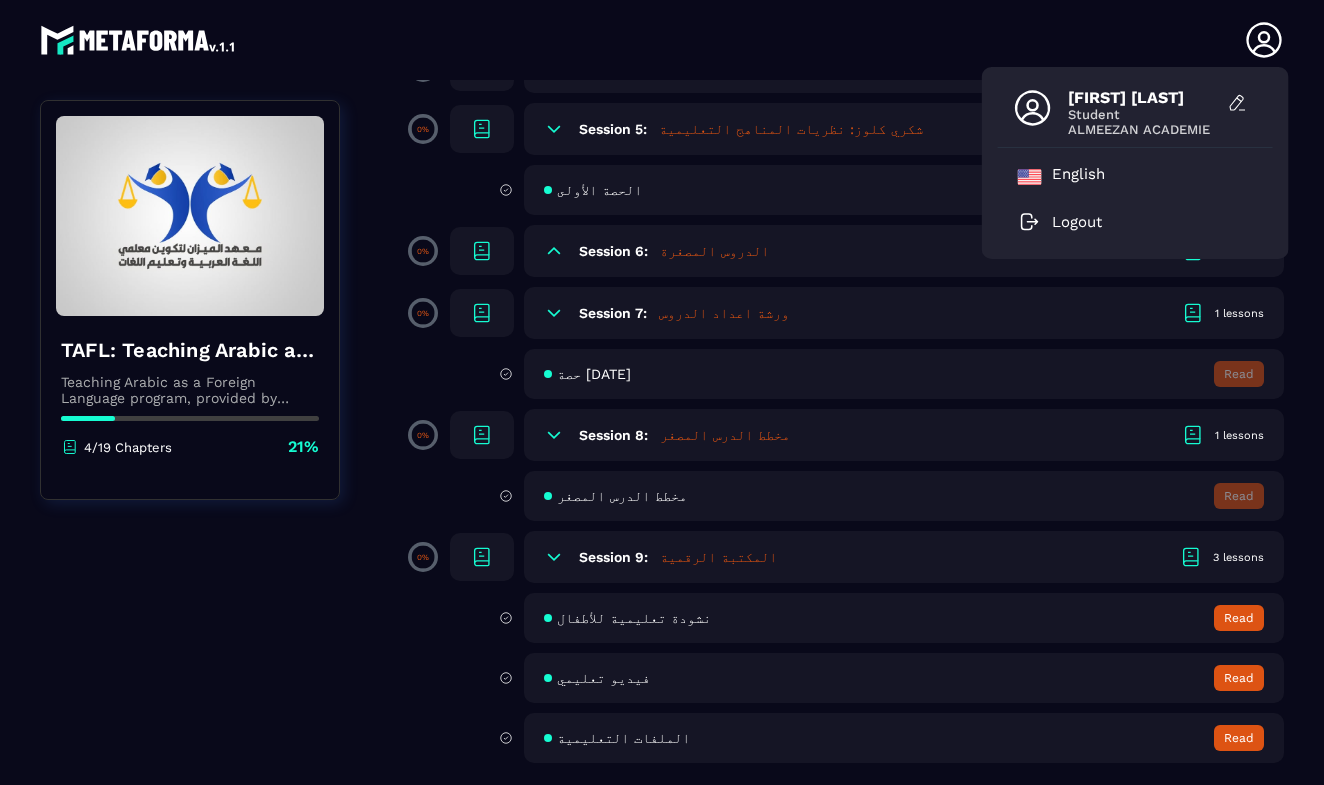 click on "حصة [DATE] Read" at bounding box center [904, 374] 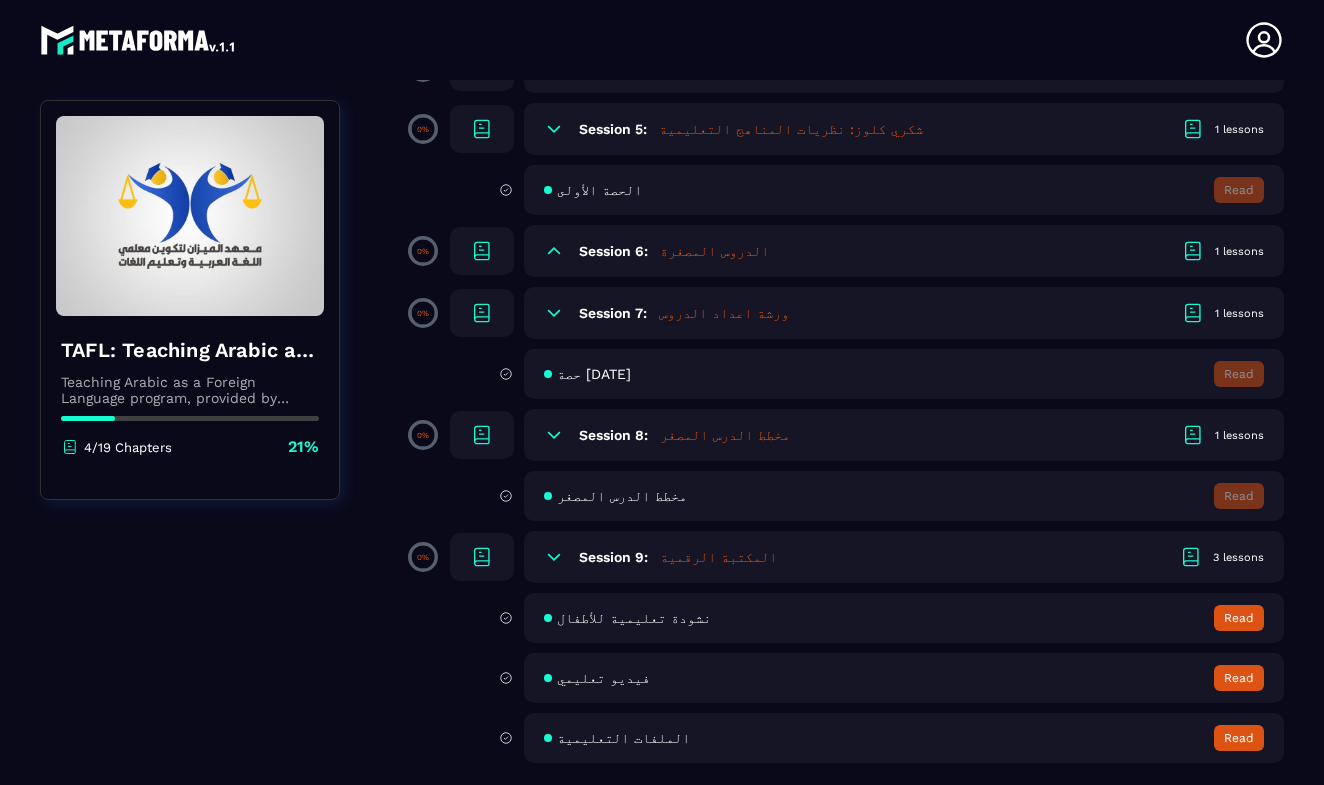 click 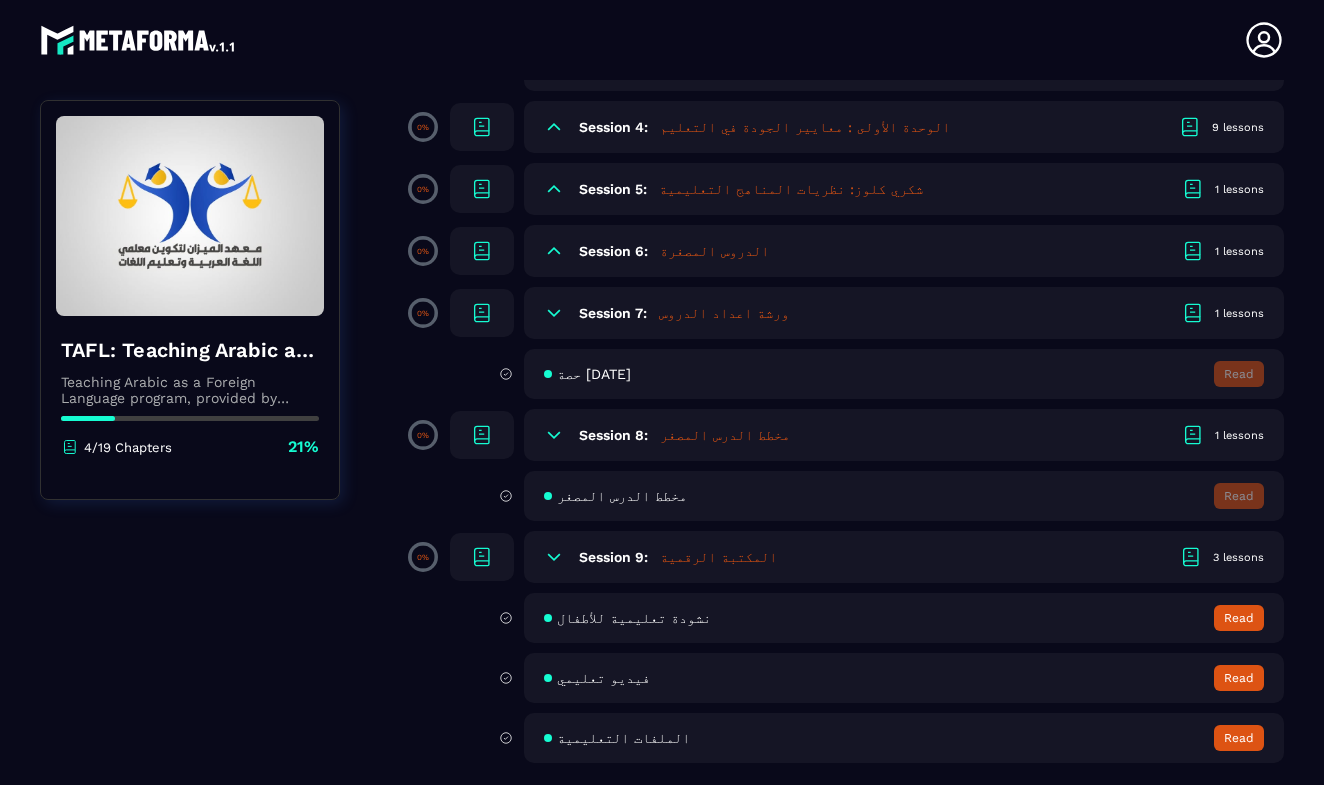 click 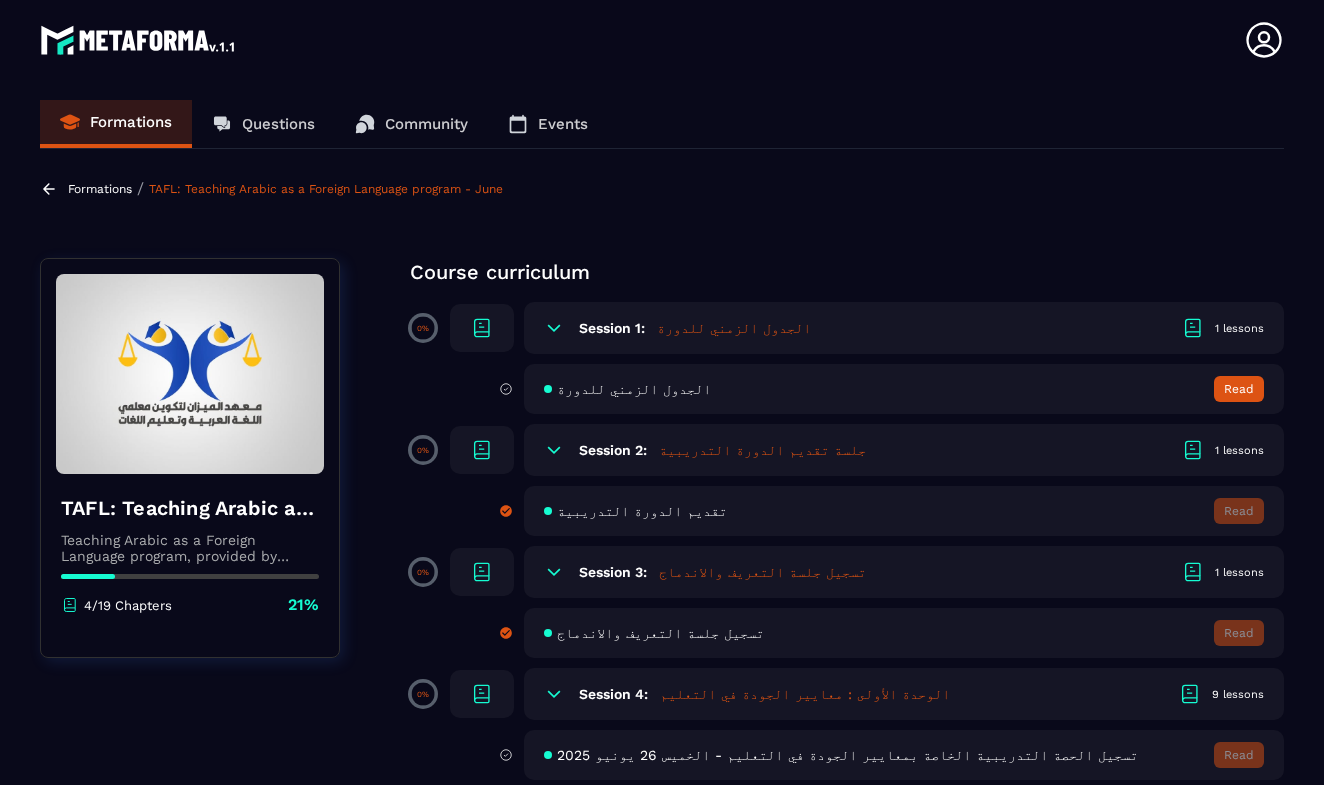 click on "جلسة تقديم الدورة التدريبية" at bounding box center [762, 450] 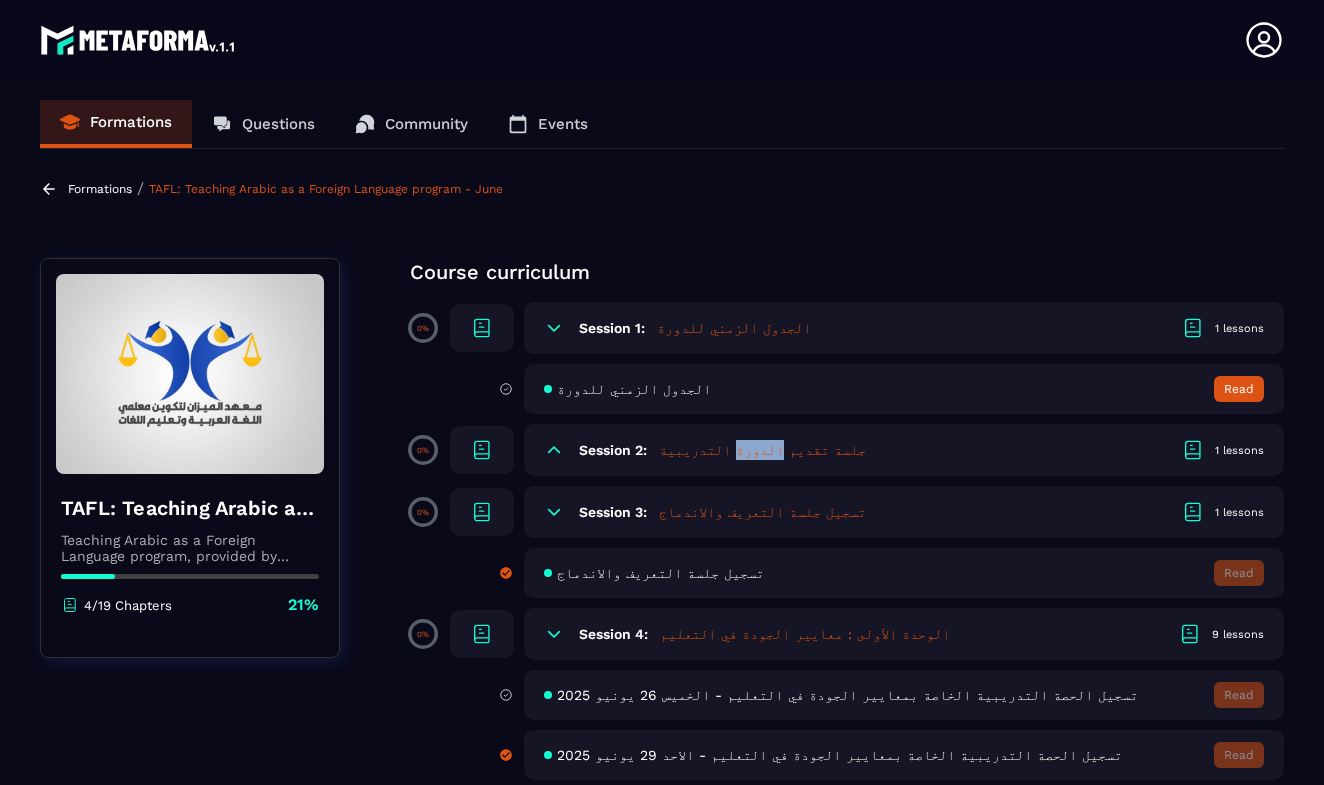 click on "جلسة تقديم الدورة التدريبية" at bounding box center (762, 450) 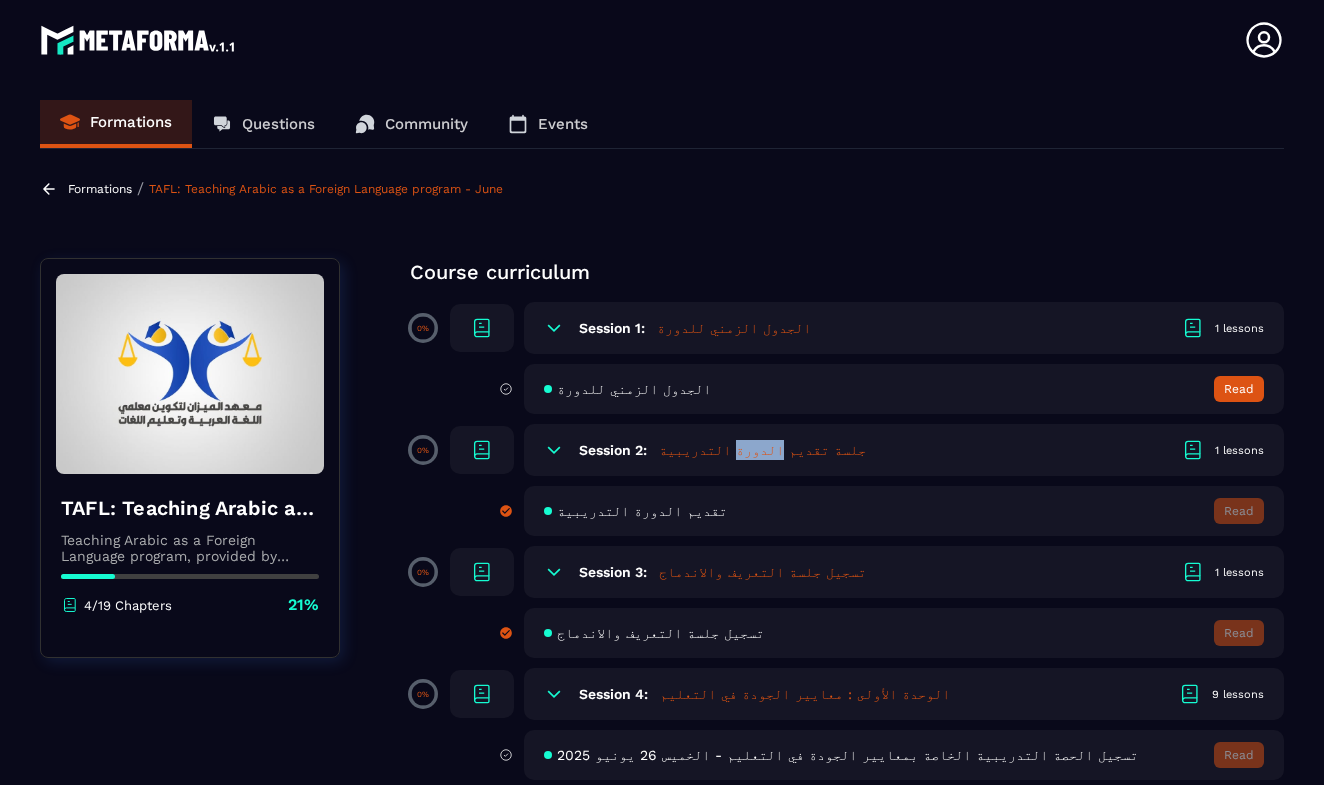 click on "جلسة تقديم الدورة التدريبية" at bounding box center (762, 450) 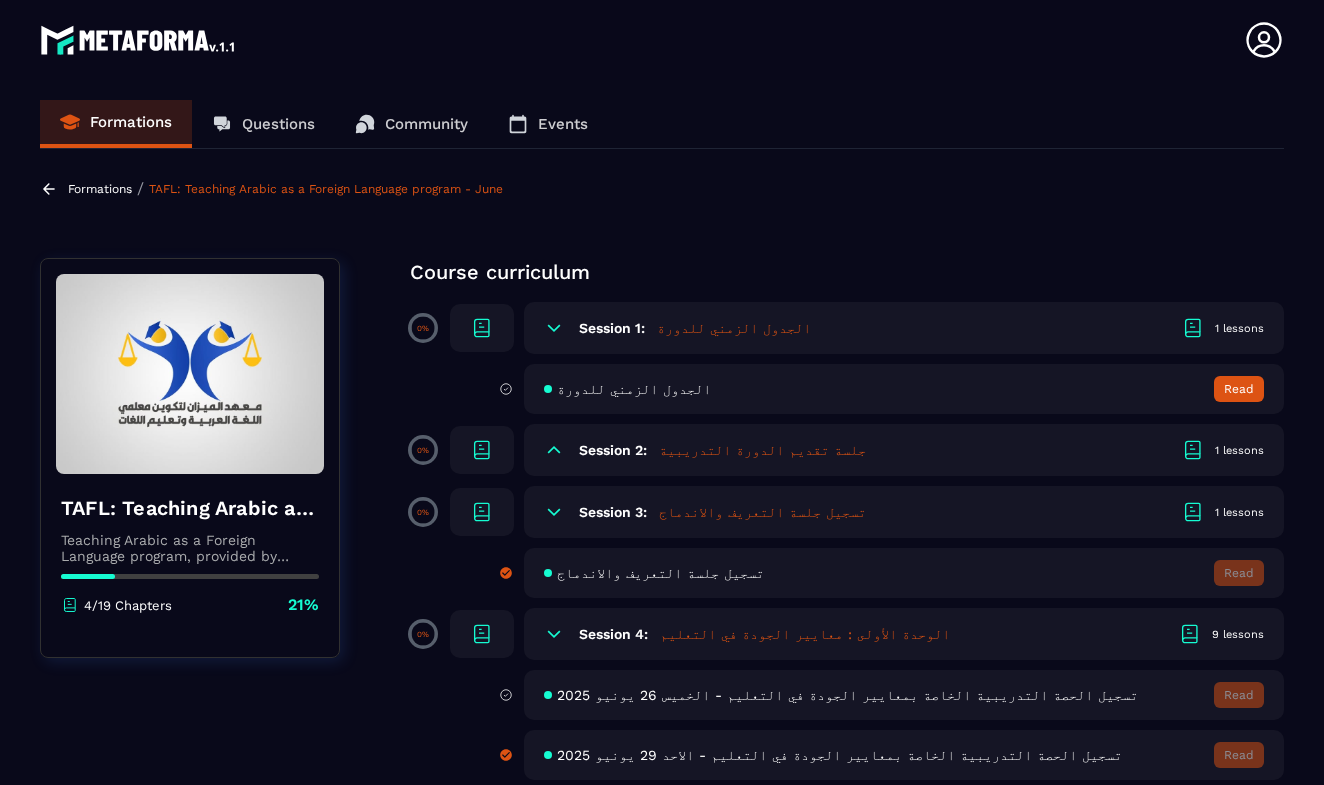 scroll, scrollTop: 0, scrollLeft: 0, axis: both 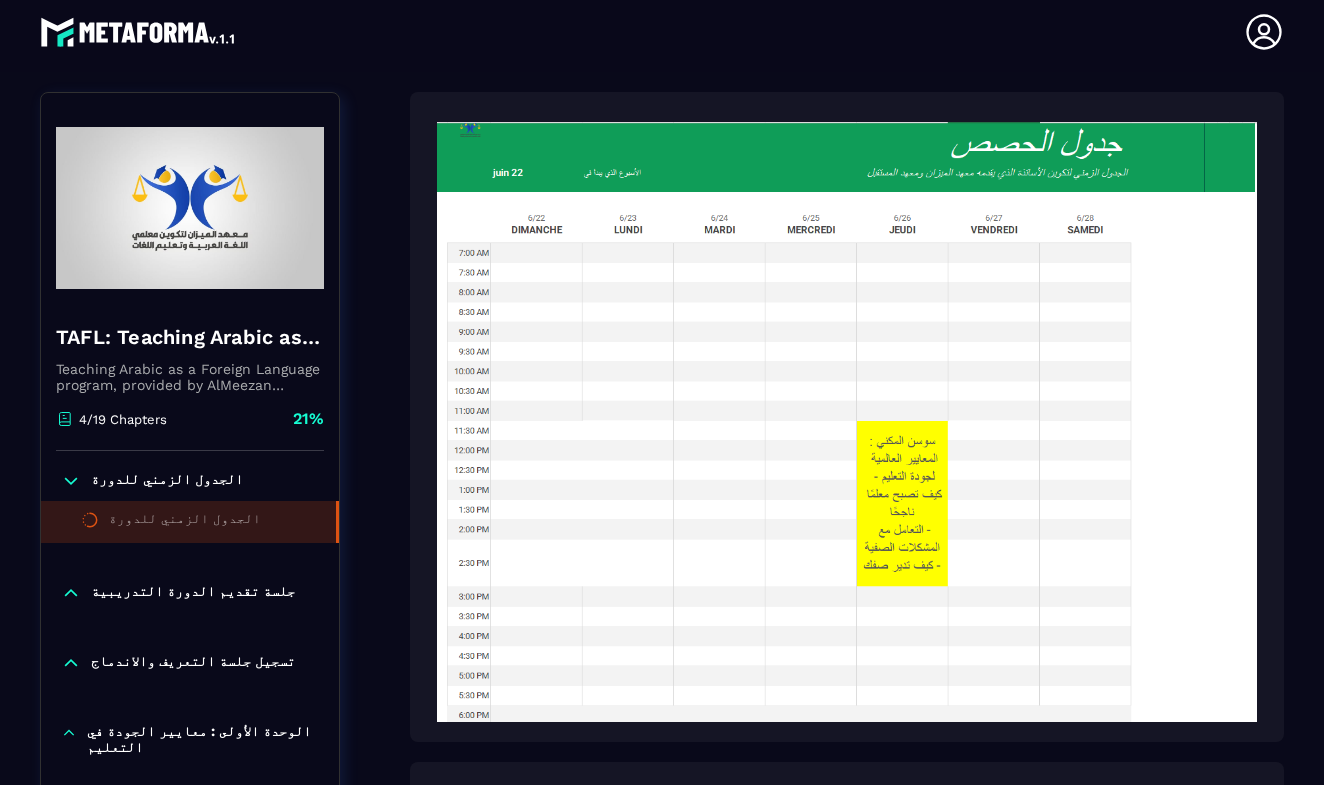 click on "جلسة تقديم الدورة التدريبية" at bounding box center (193, 593) 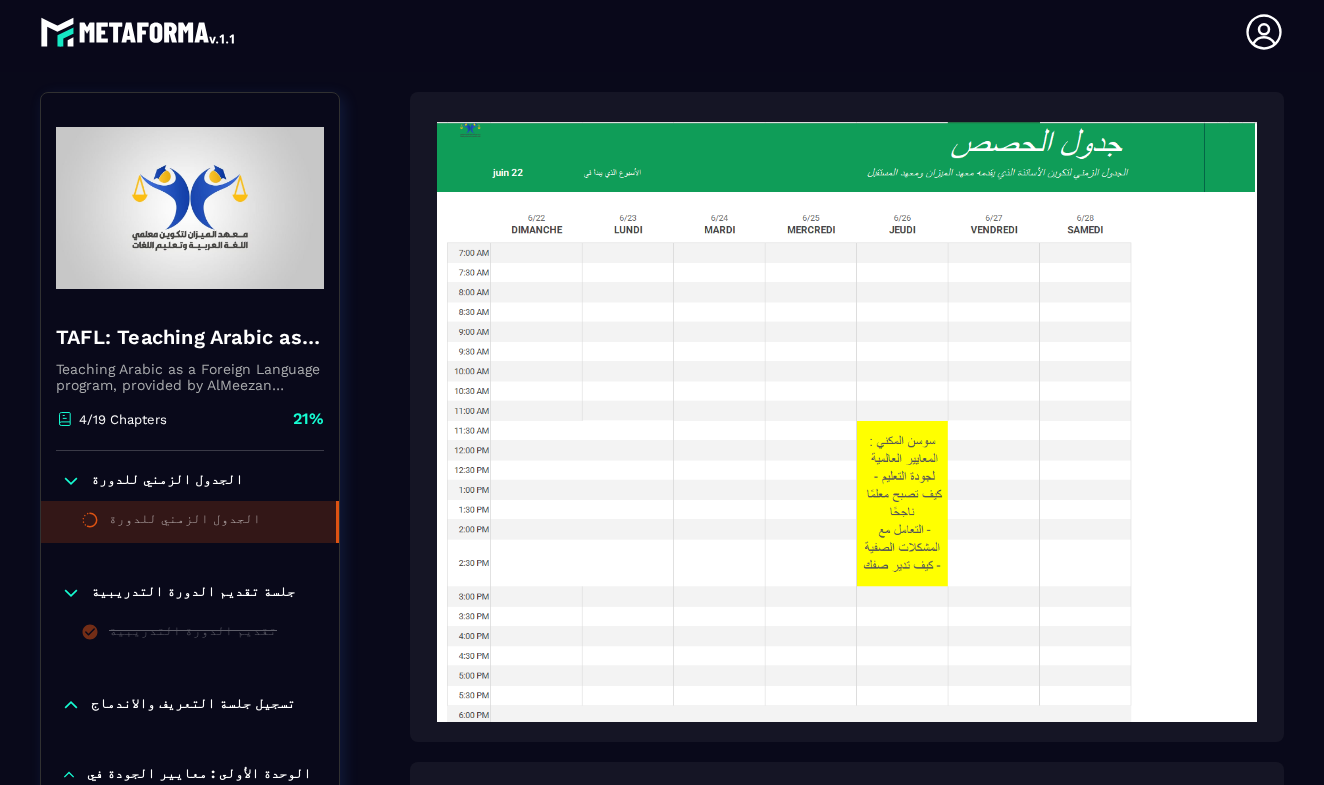 click 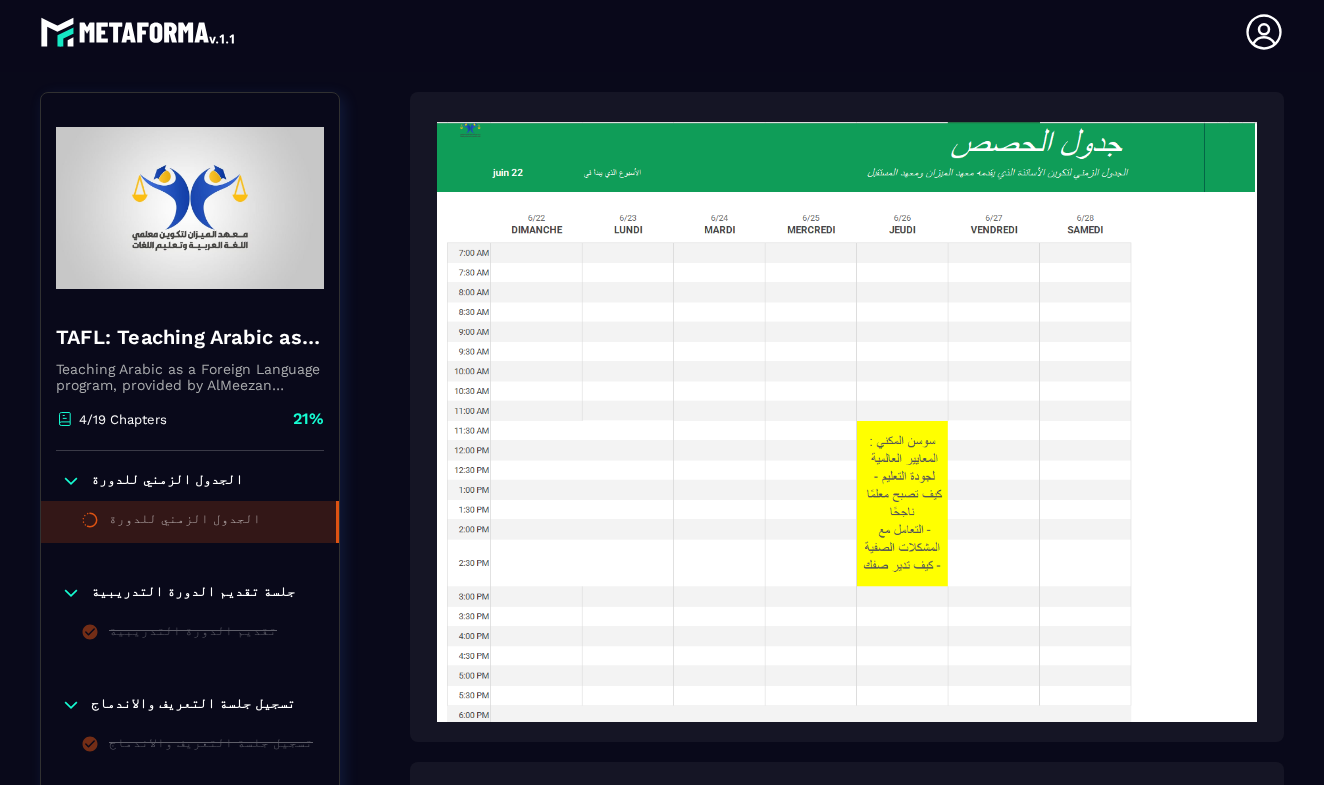 click on "تسجيل جلسة التعريف والاندماج" 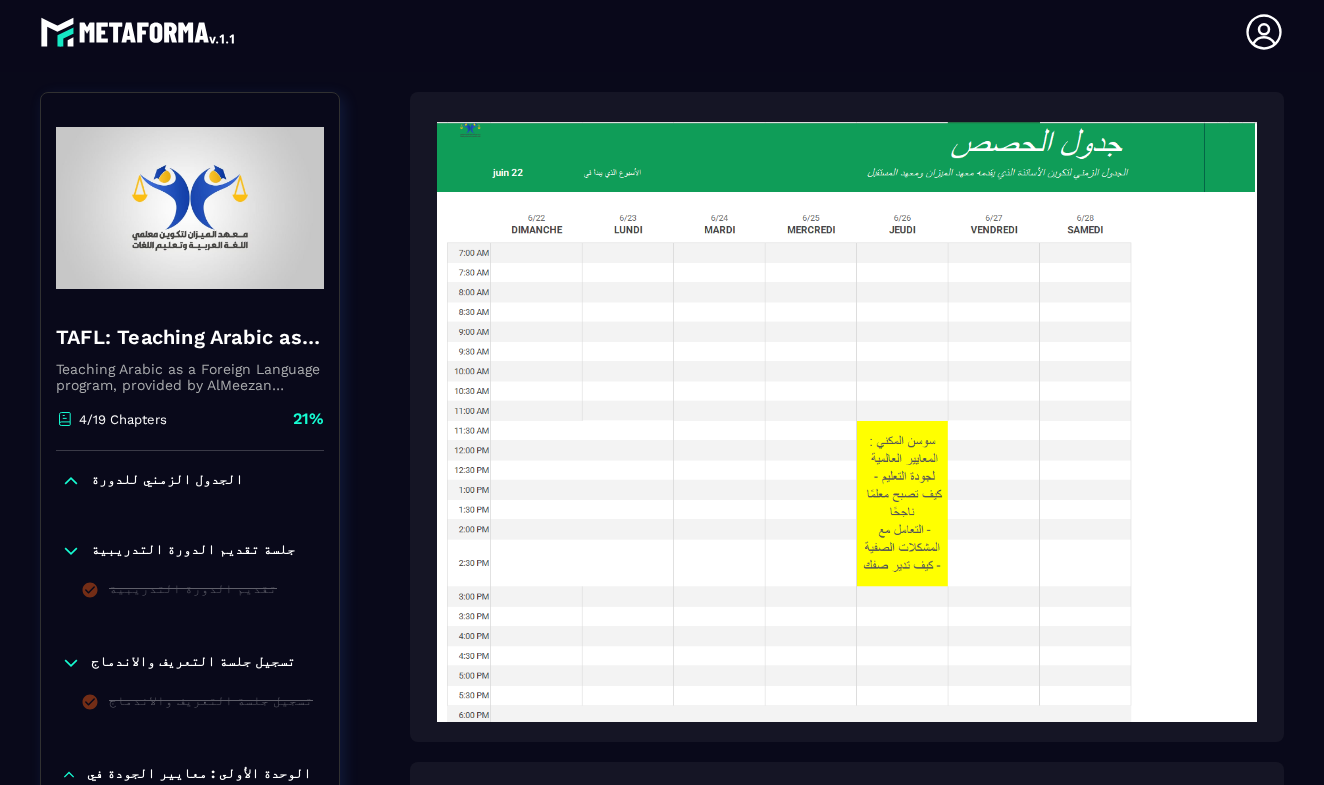 scroll, scrollTop: 0, scrollLeft: 0, axis: both 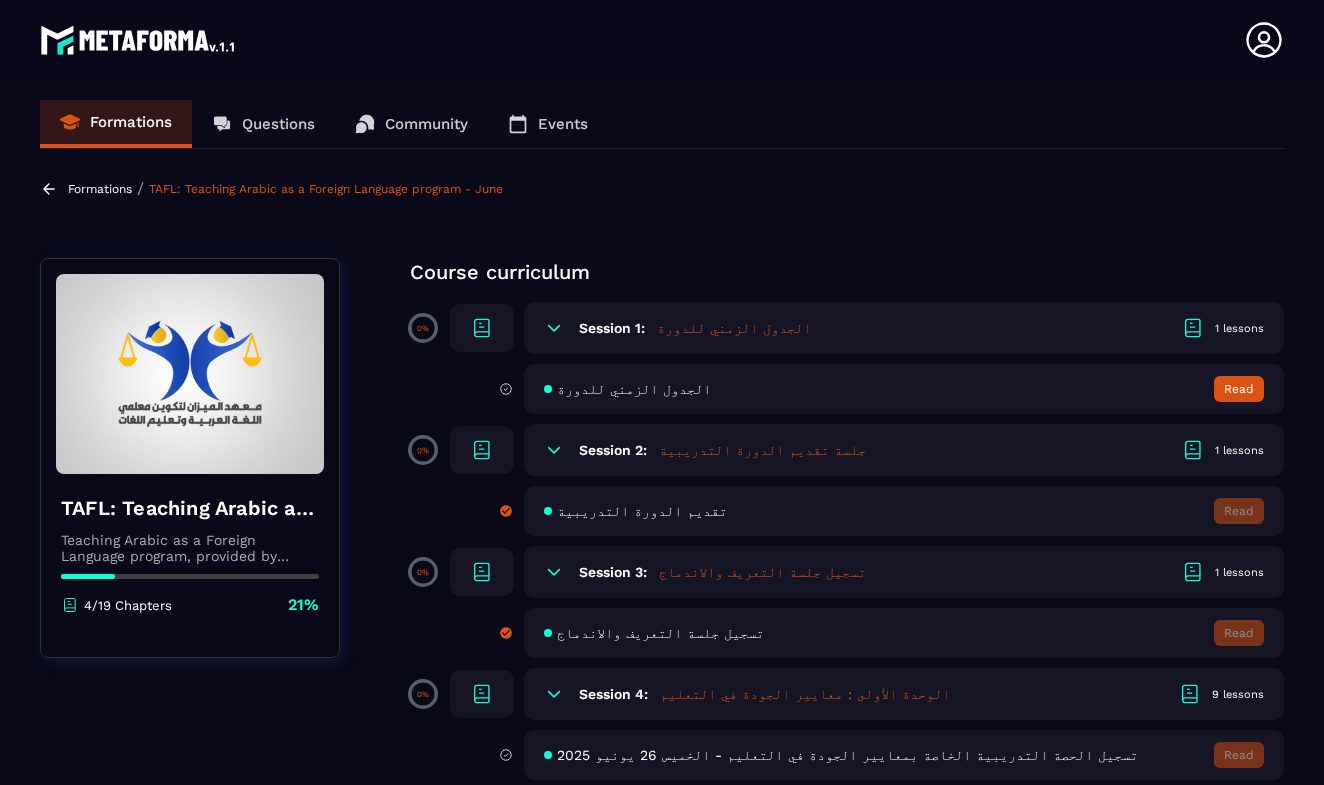 click 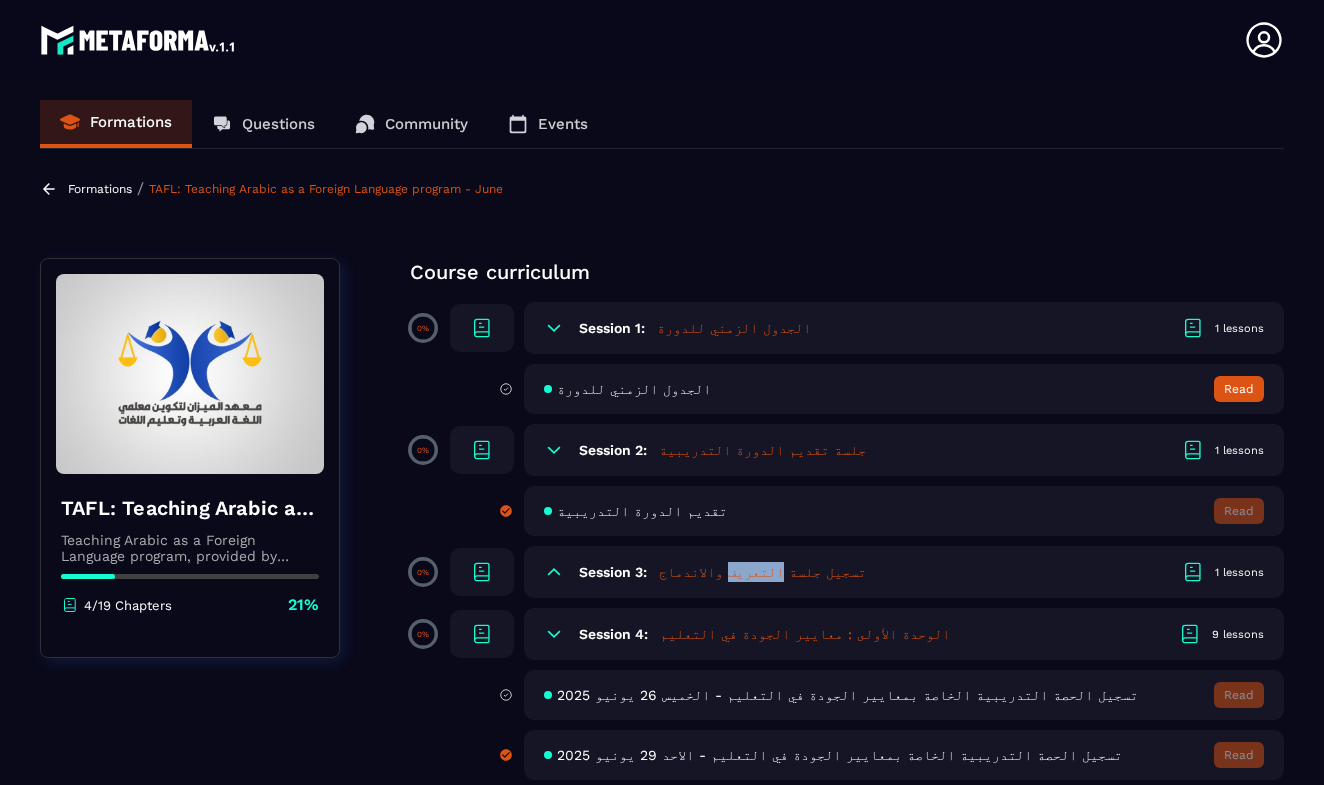 click on "تسجيل جلسة التعريف والاندماج" at bounding box center [762, 572] 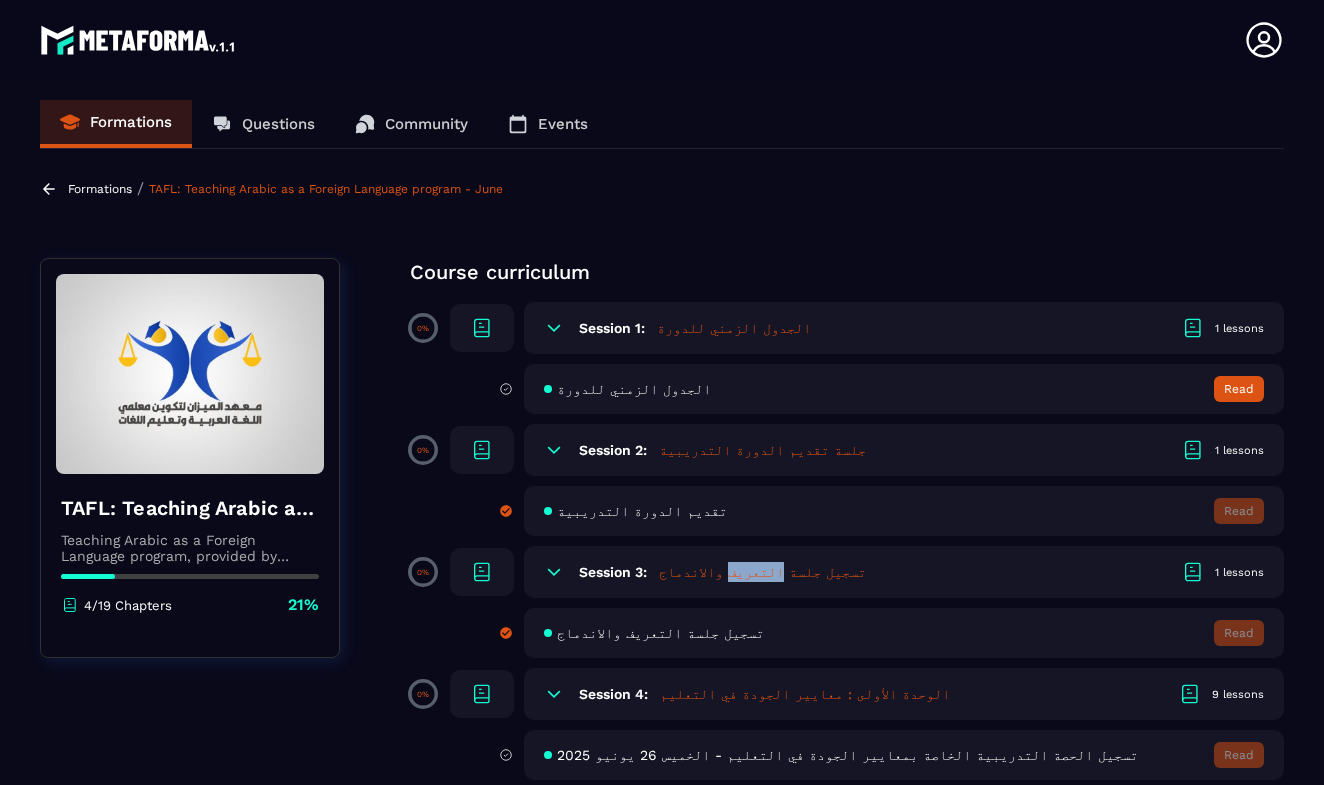 click on "تسجيل جلسة التعريف والاندماج" at bounding box center [762, 572] 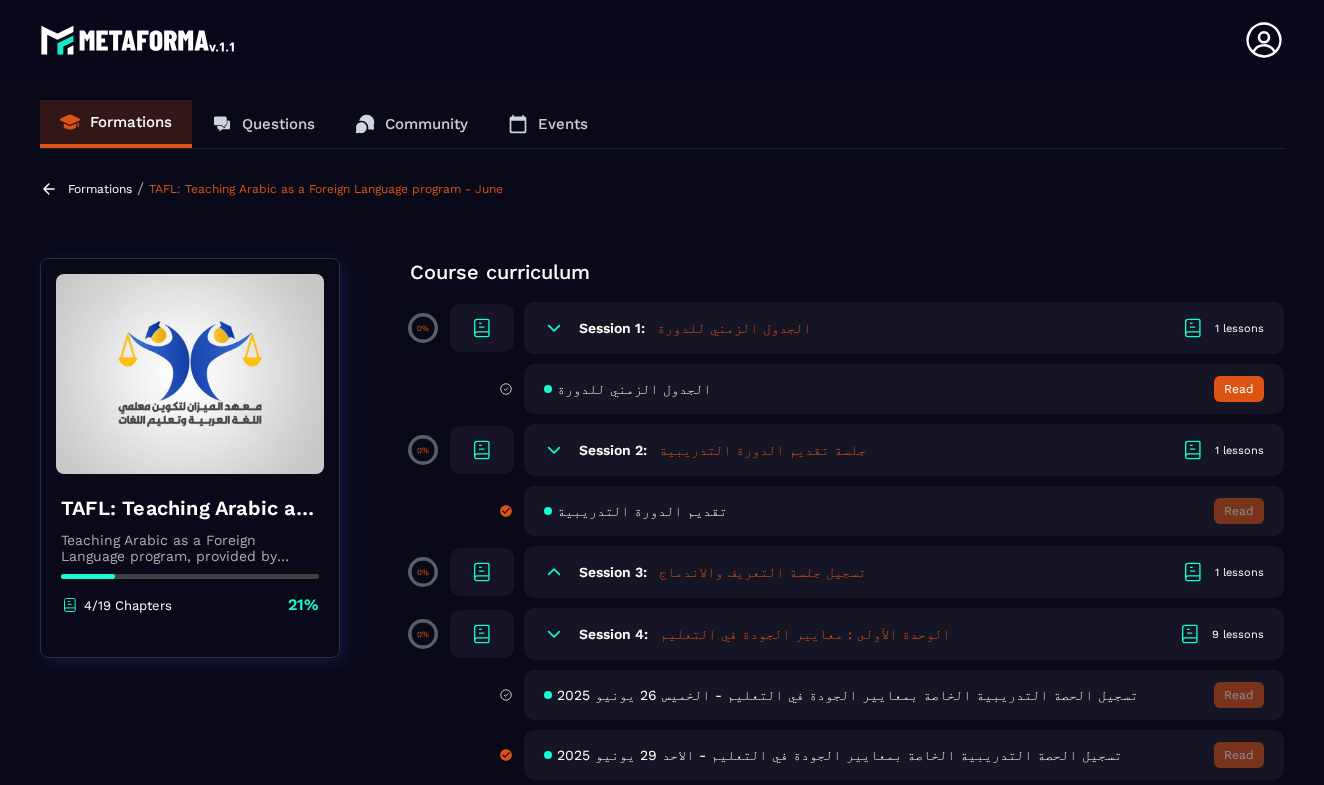 click 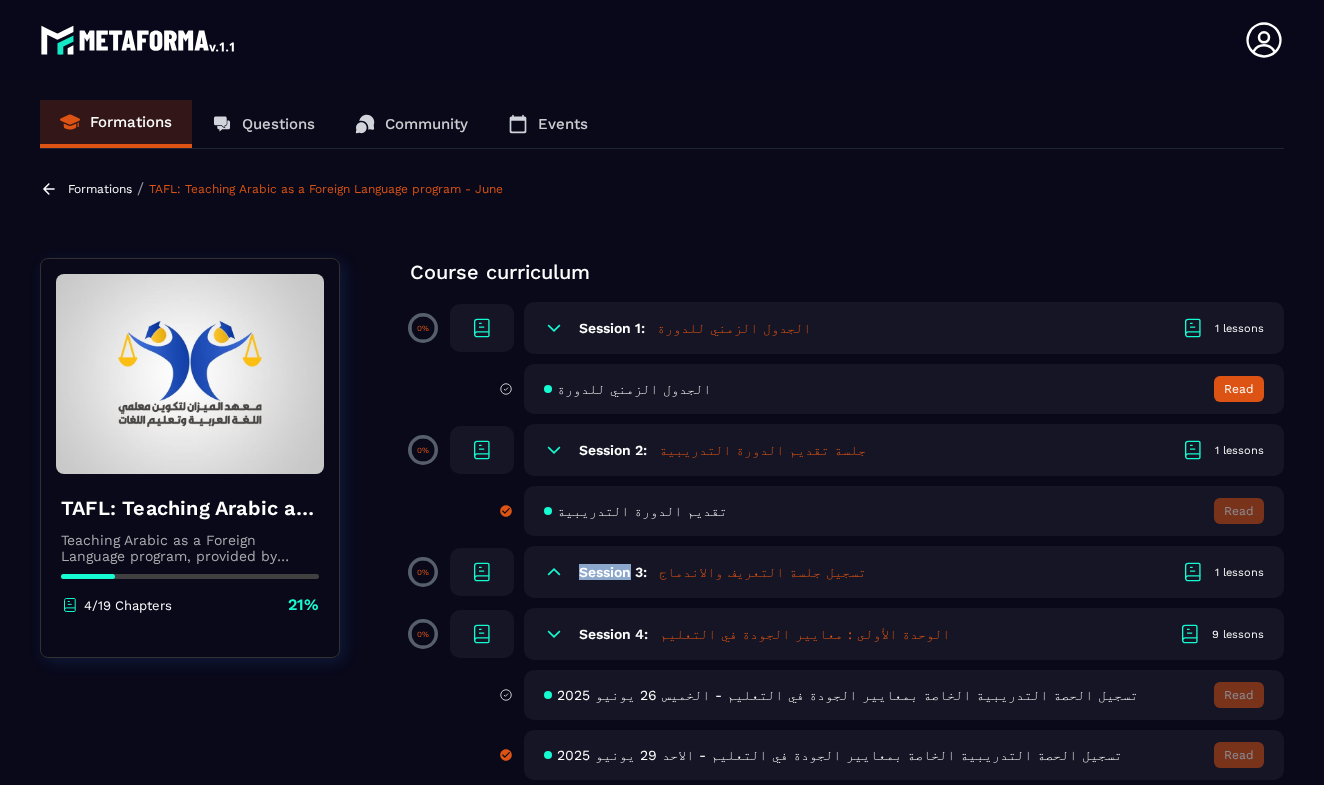 click 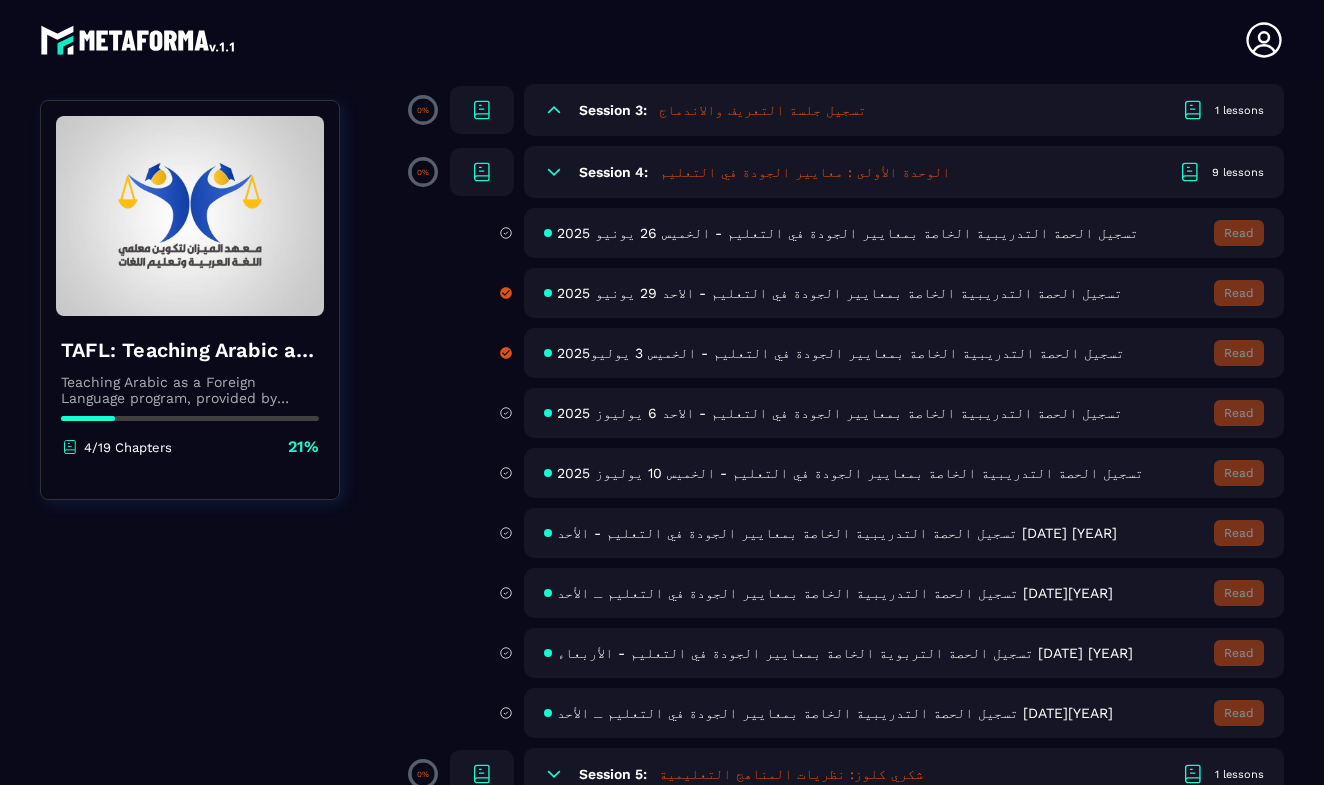scroll, scrollTop: 528, scrollLeft: 0, axis: vertical 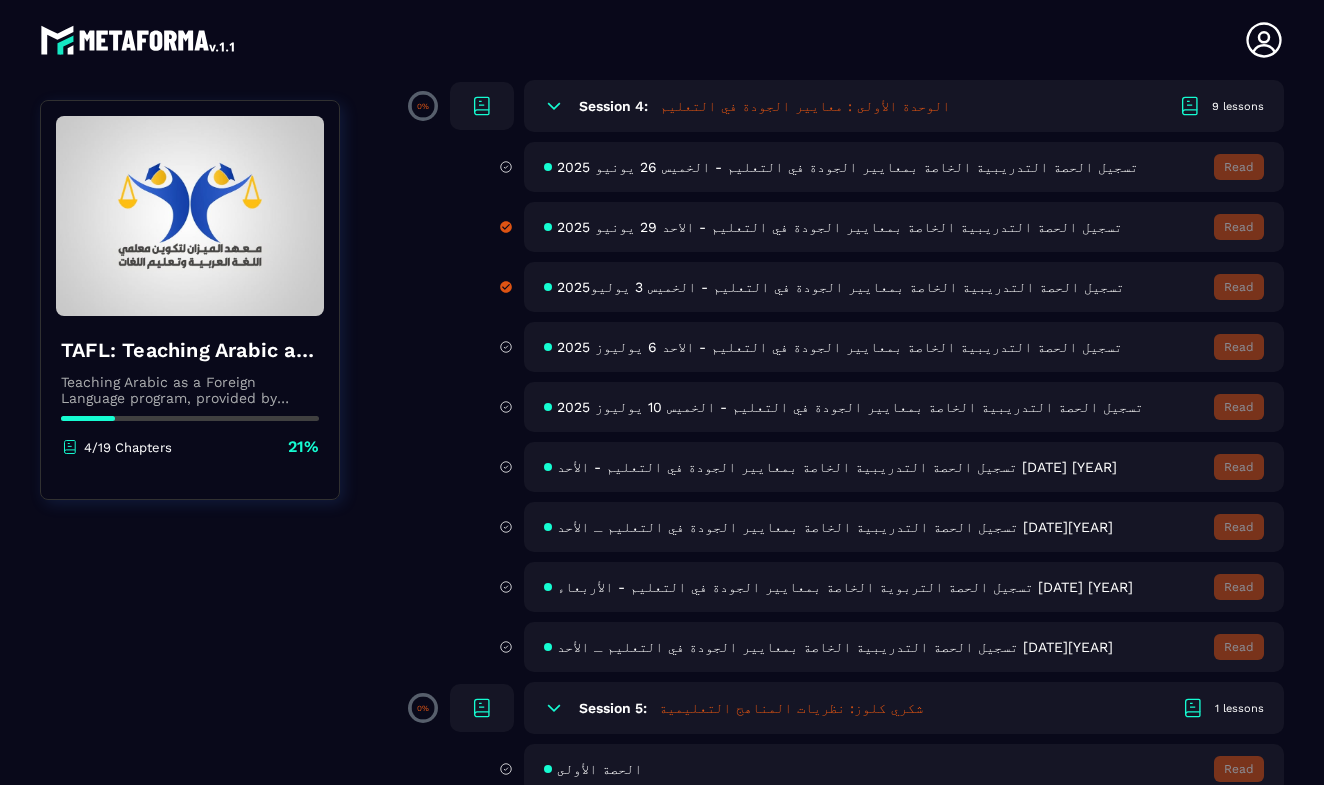 click on "Formations Questions Community Events Formations / TAFL: Teaching Arabic as a Foreign Language program - June TAFL: Teaching Arabic as a Foreign Language program - June Teaching Arabic as a Foreign Language program, provided by AlMeezan Academy in the [COUNTRY] 4/19 Chapters 21%  Course curriculum 0% Session 1:  الجدول الزمني للدورة 1 lessons الجدول الزمني للدورة Read 0% Session 2:  جلسة تقديم الدورة التدريبية 1 lessons تقديم الدورة التدريبية Read 0% Session 3:  تسجيل جلسة التعريف والاندماج 1 lessons 0% Session 4:  الوحدة الأولى : معايير الجودة في التعليم 9 lessons تسجيل الحصة التدريبية الخاصة بمعايير الجودة في التعليم - الخميس [DATE] [YEAR] Read تسجيل الحصة التدريبية الخاصة بمعايير الجودة في التعليم - الاحد [DATE] [YEAR] Read Read Read Read Read Read Read Read 0% 0%" 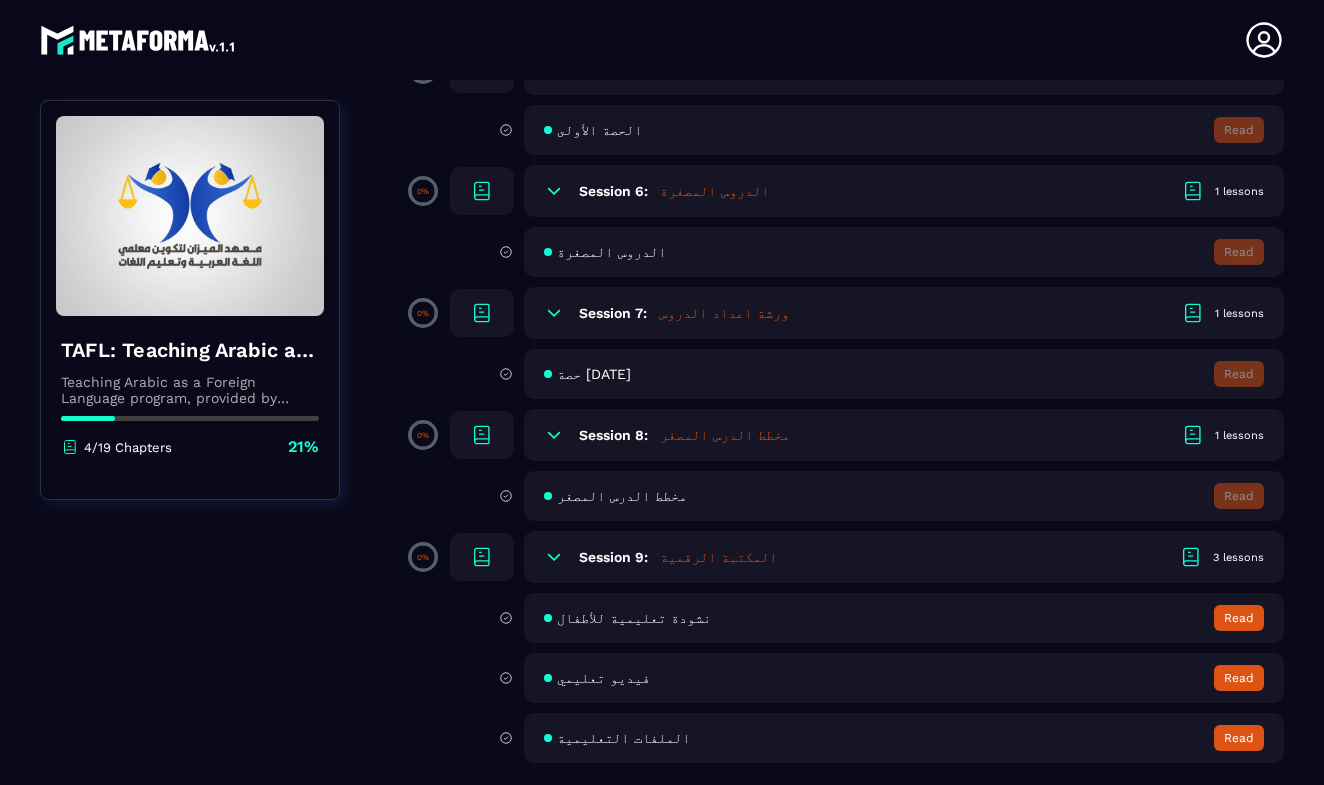 scroll, scrollTop: 1167, scrollLeft: 0, axis: vertical 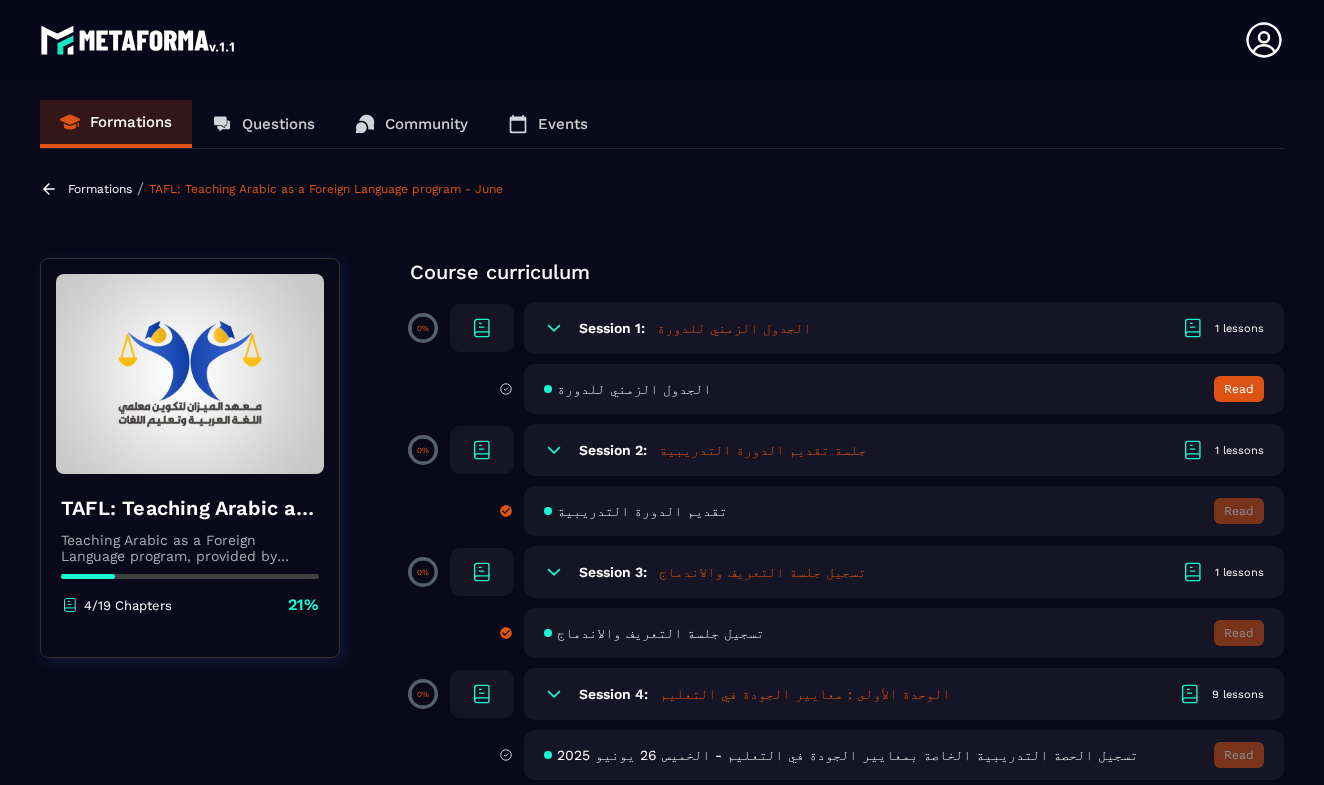 click on "TAFL: Teaching Arabic as a Foreign Language program - June Teaching Arabic as a Foreign Language program, provided by AlMeezan Academy in the [COUNTRY] 4/19 Chapters 21%  Course curriculum 0% Session 1:  الجدول الزمني للدورة 1 lessons الجدول الزمني للدورة Read 0% Session 2:  جلسة تقديم الدورة التدريبية 1 lessons تقديم الدورة التدريبية Read 0% Session 3:  تسجيل جلسة التعريف والاندماج 1 lessons تسجيل جلسة التعريف والاندماج Read 0% Session 4:  الوحدة الأولى : معايير الجودة في التعليم 9 lessons تسجيل الحصة التدريبية الخاصة بمعايير الجودة في التعليم - الخميس [DATE] [YEAR] Read تسجيل الحصة التدريبية الخاصة بمعايير الجودة في التعليم - الاحد [DATE] [YEAR] Read Read Read Read Read Read Read Read 0% Session 5:  1 lessons الحصة الأولى Read 0%" at bounding box center (662, 1129) 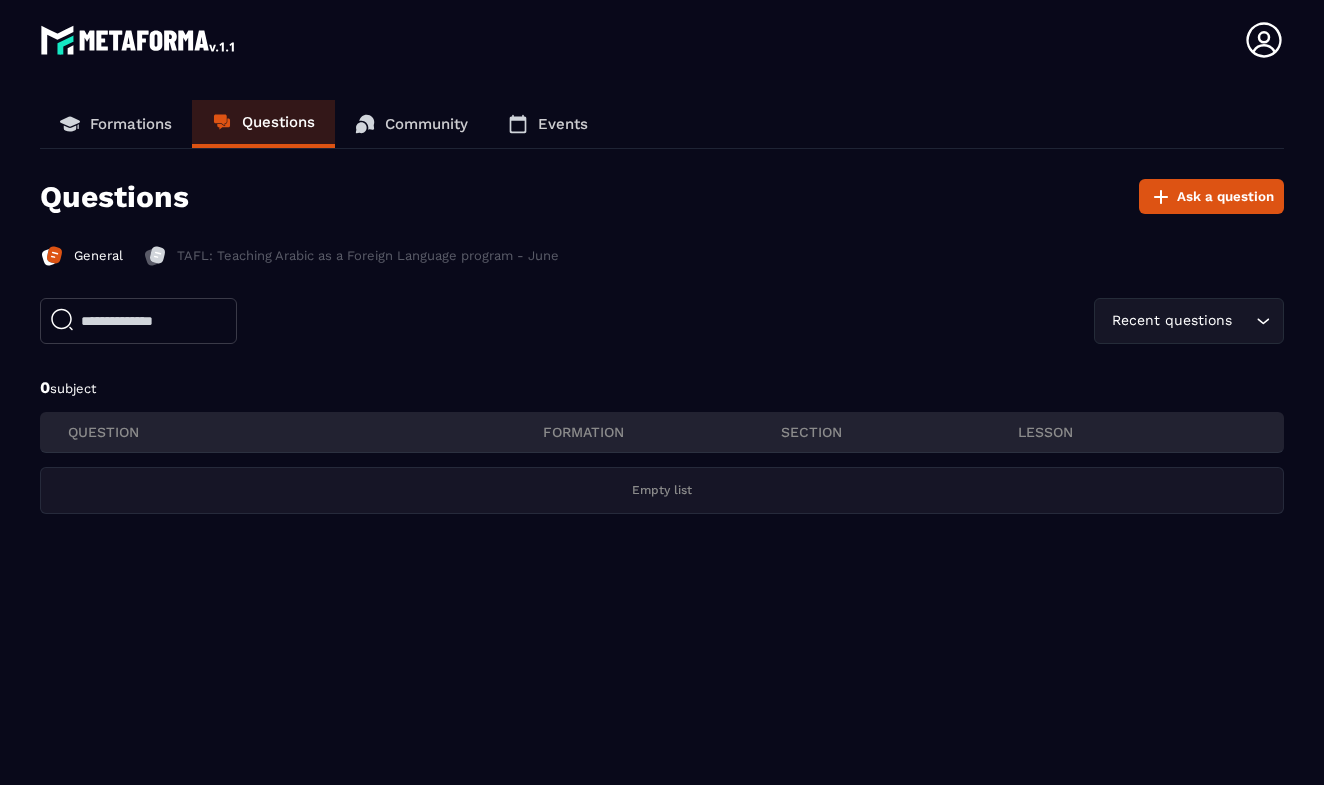 click on "Community" at bounding box center [426, 124] 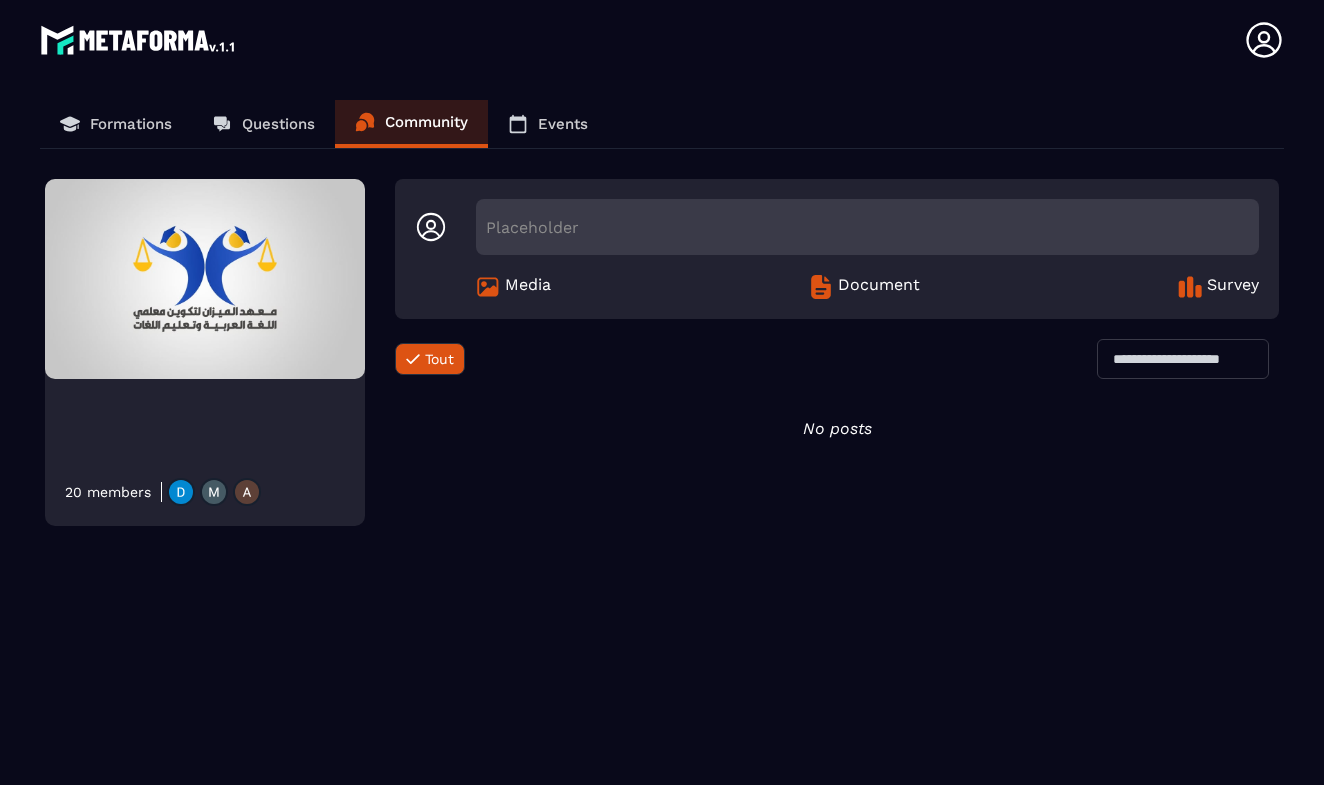 click on "Events" at bounding box center (563, 124) 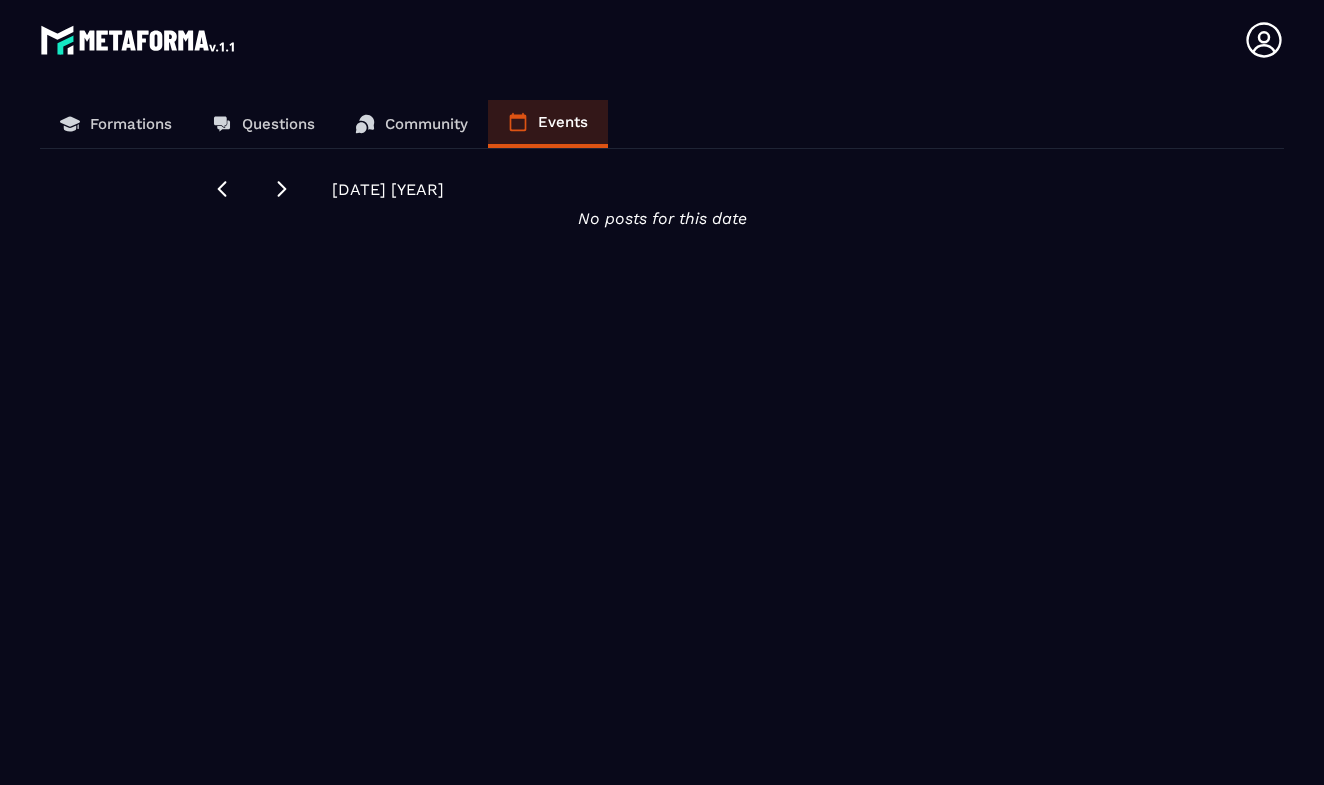 click on "Formations" at bounding box center [131, 124] 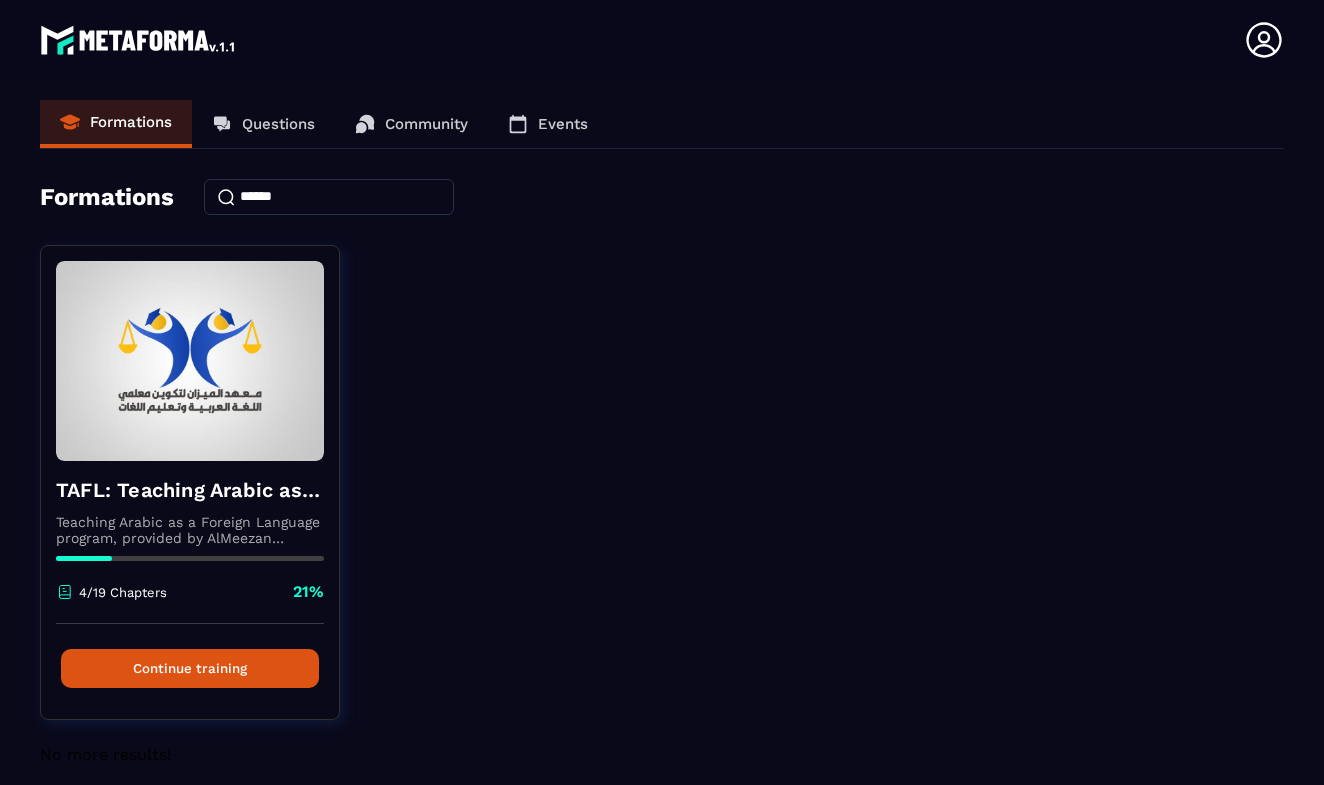 click on "TAFL: Teaching Arabic as a Foreign Language program - June Teaching Arabic as a Foreign Language program, provided by AlMeezan Academy in the [COUNTRY] 4/19 Chapters 21%  Continue training" at bounding box center (662, 495) 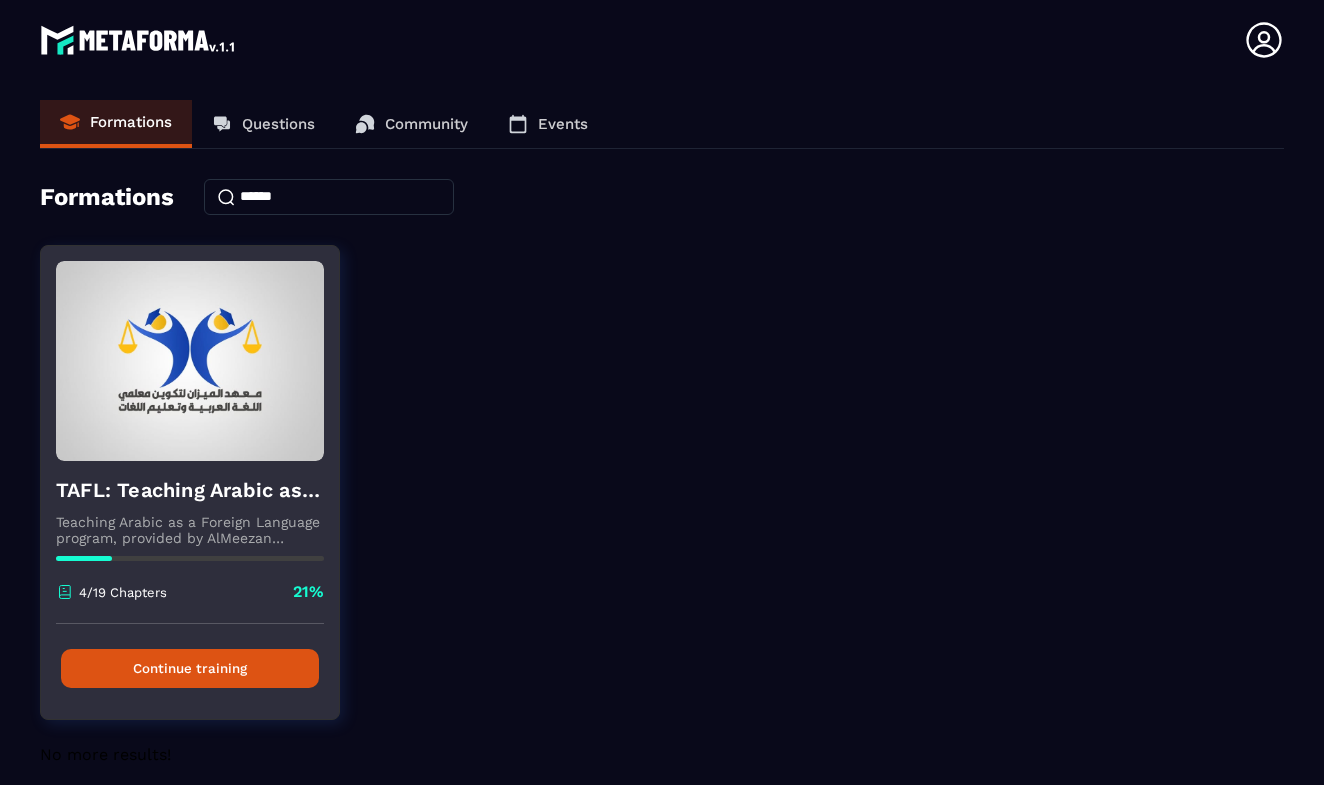 click on "Continue training" at bounding box center (190, 668) 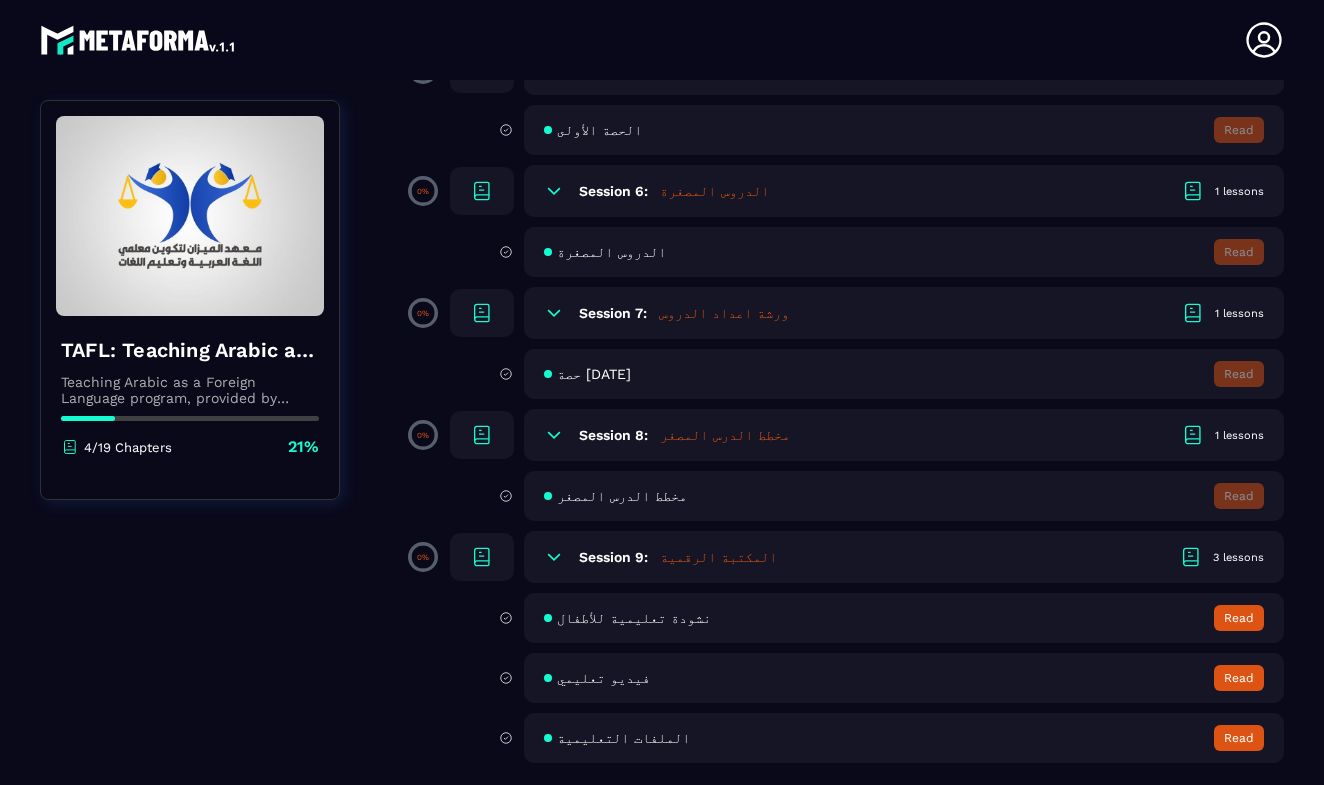 scroll, scrollTop: 1227, scrollLeft: 0, axis: vertical 